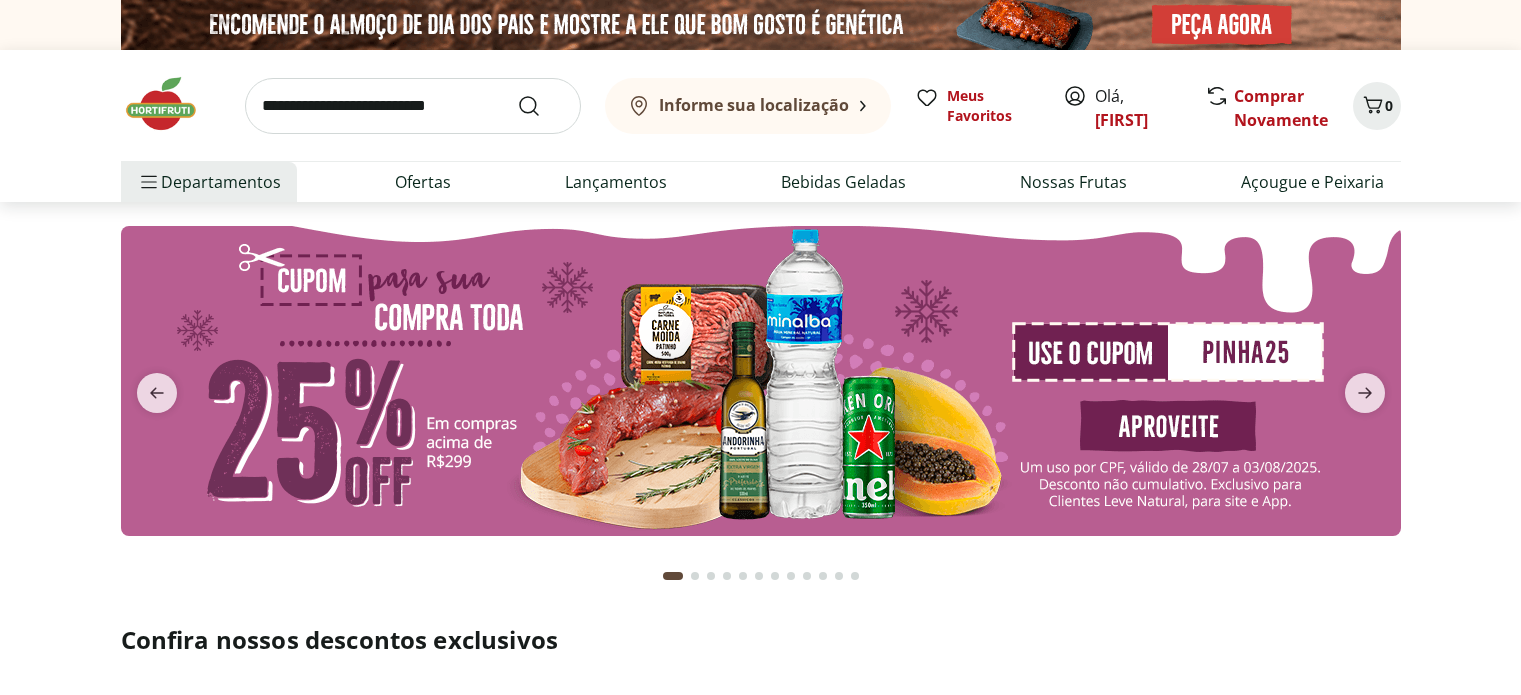 scroll, scrollTop: 0, scrollLeft: 0, axis: both 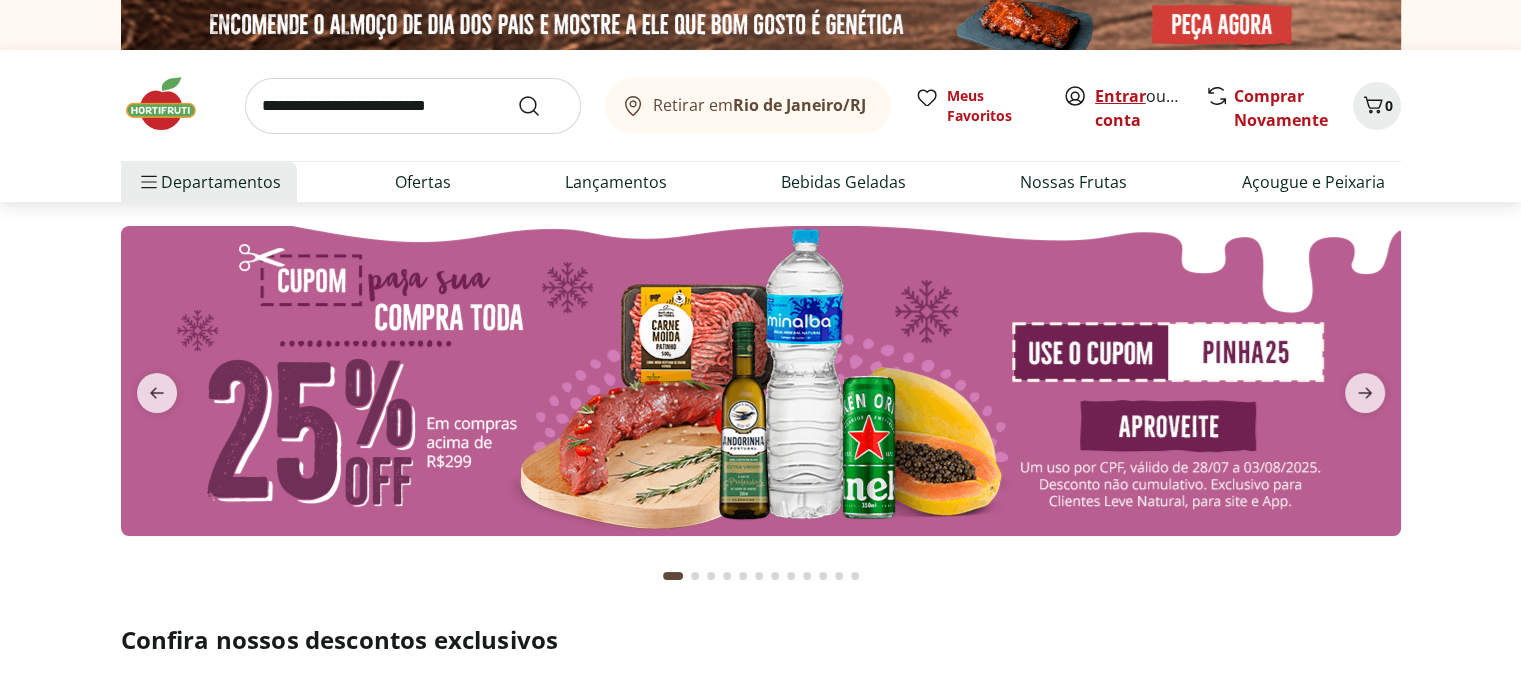 click on "Entrar" at bounding box center (1120, 96) 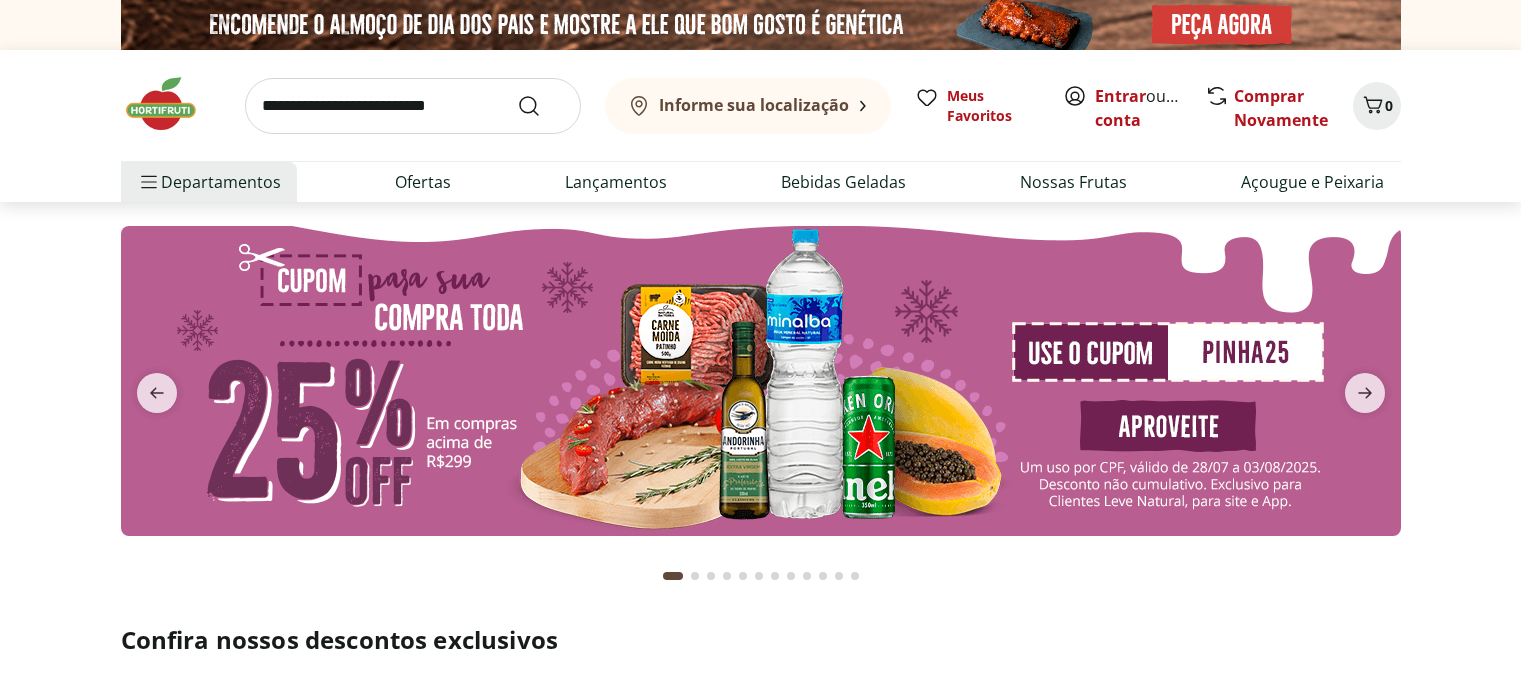 scroll, scrollTop: 0, scrollLeft: 0, axis: both 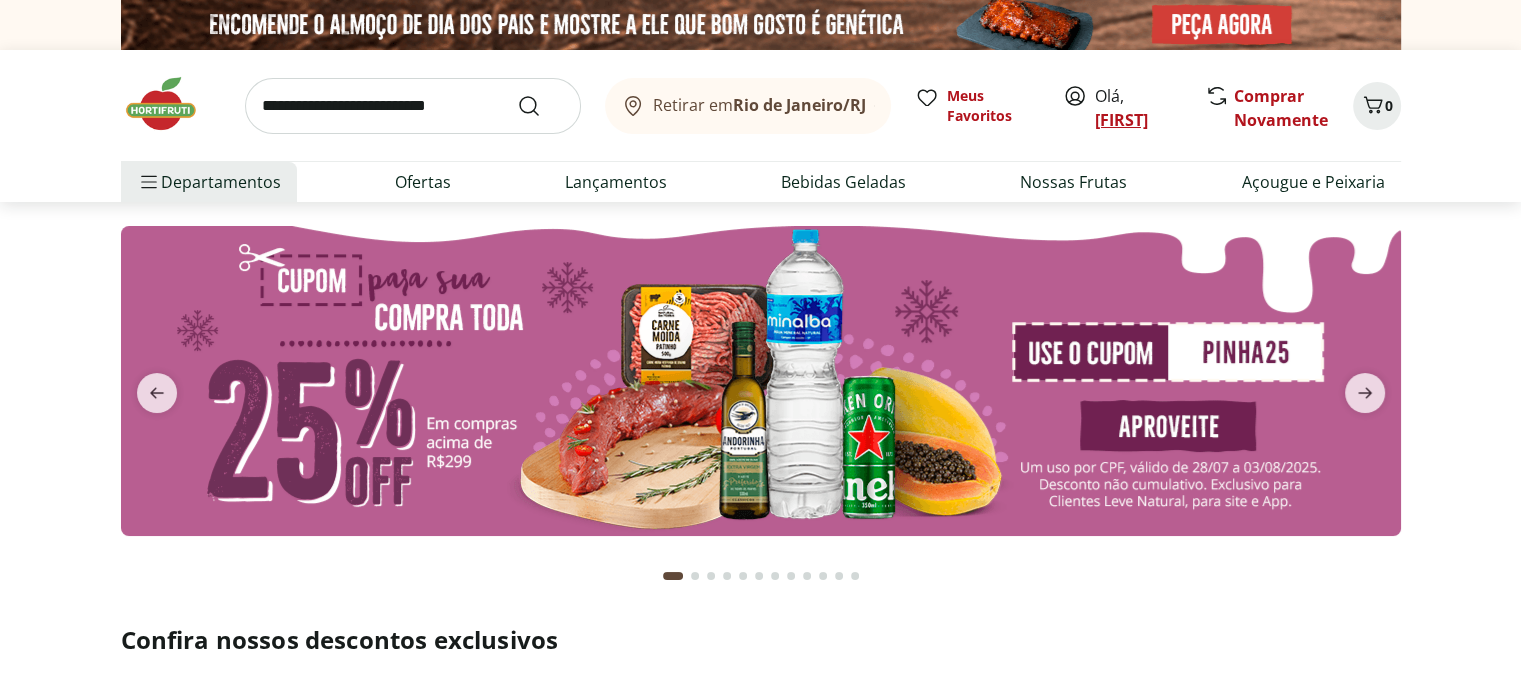 click on "[FIRST]" at bounding box center [1121, 120] 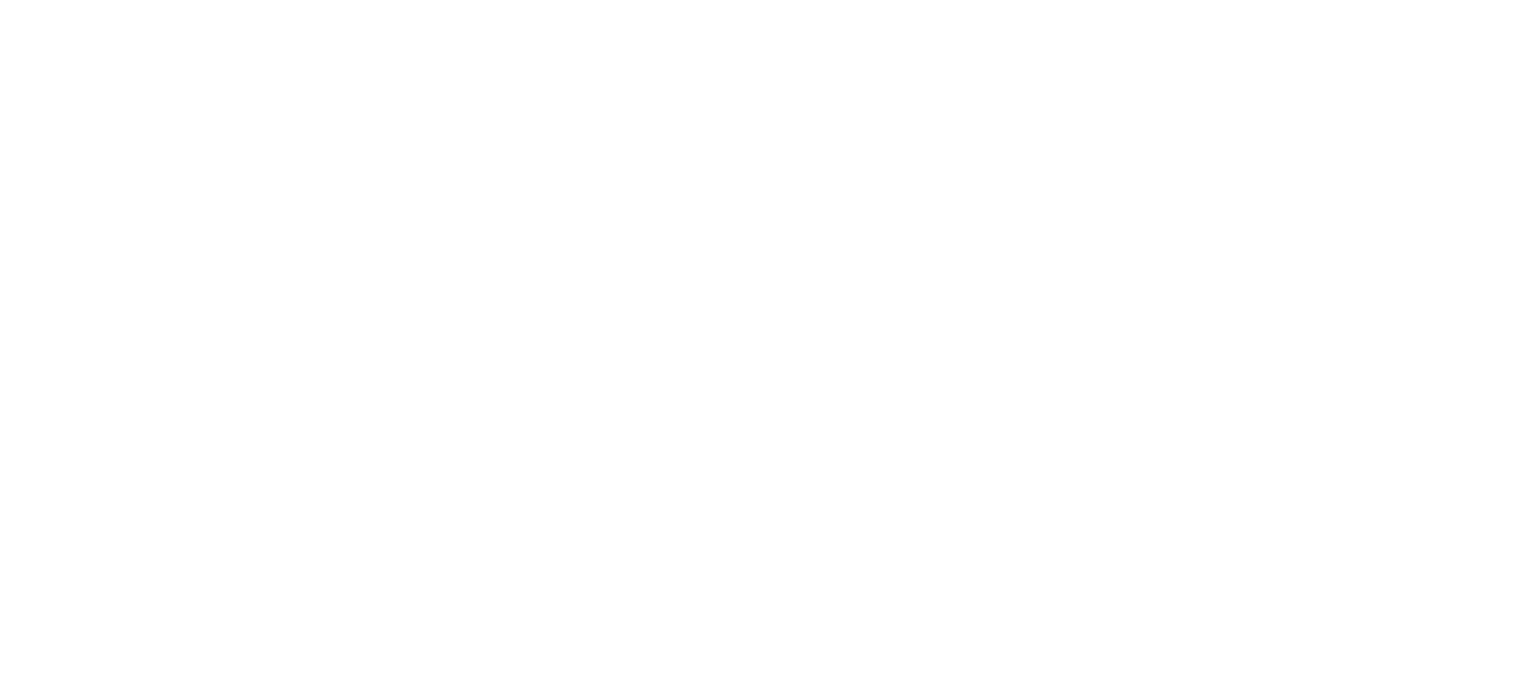 scroll, scrollTop: 0, scrollLeft: 0, axis: both 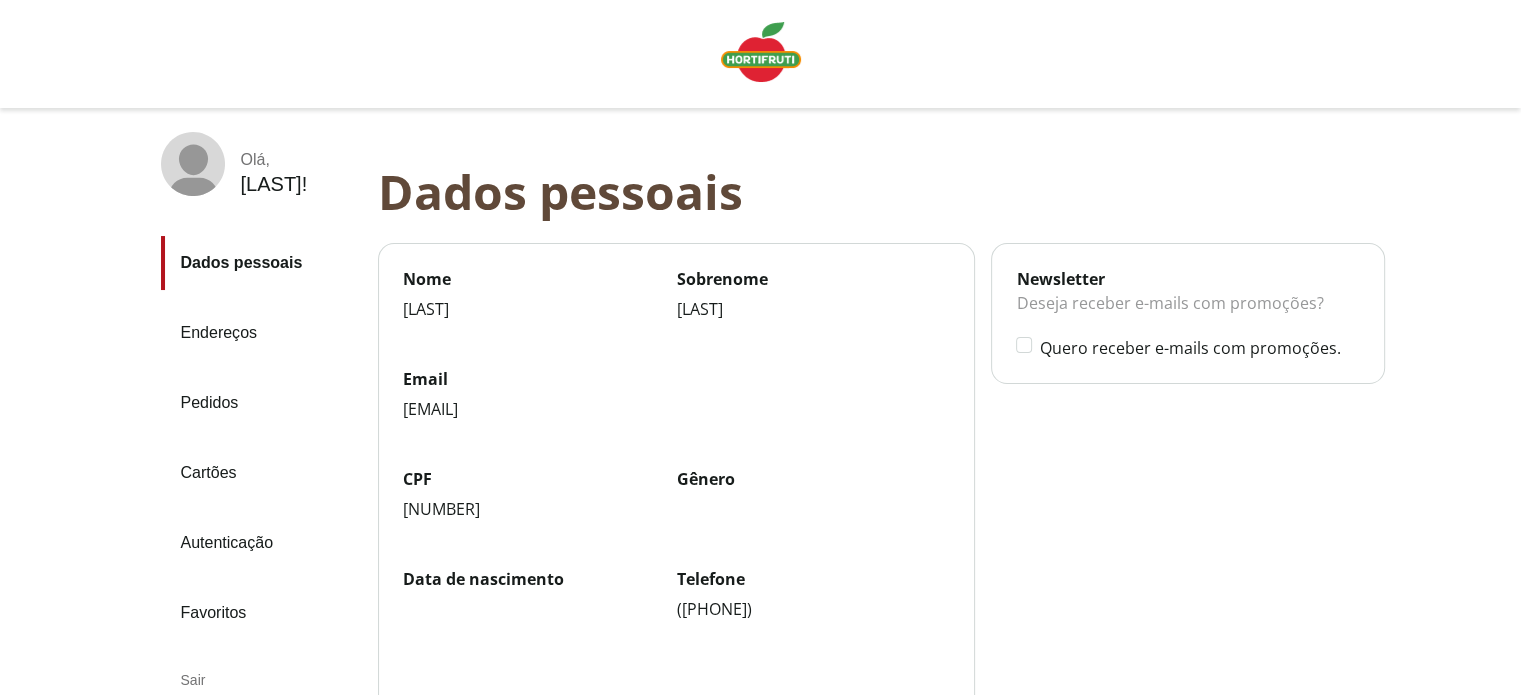 click on "Pedidos" at bounding box center [261, 403] 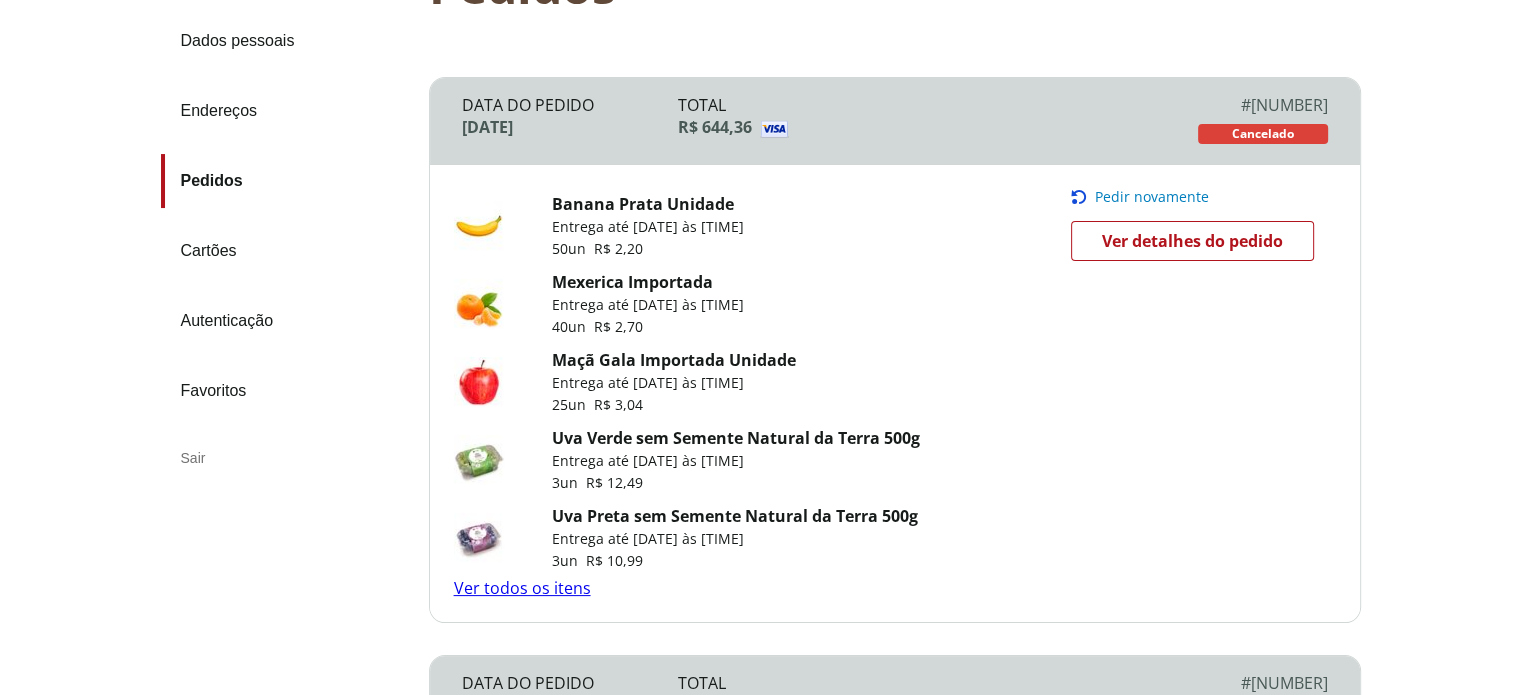 scroll, scrollTop: 258, scrollLeft: 0, axis: vertical 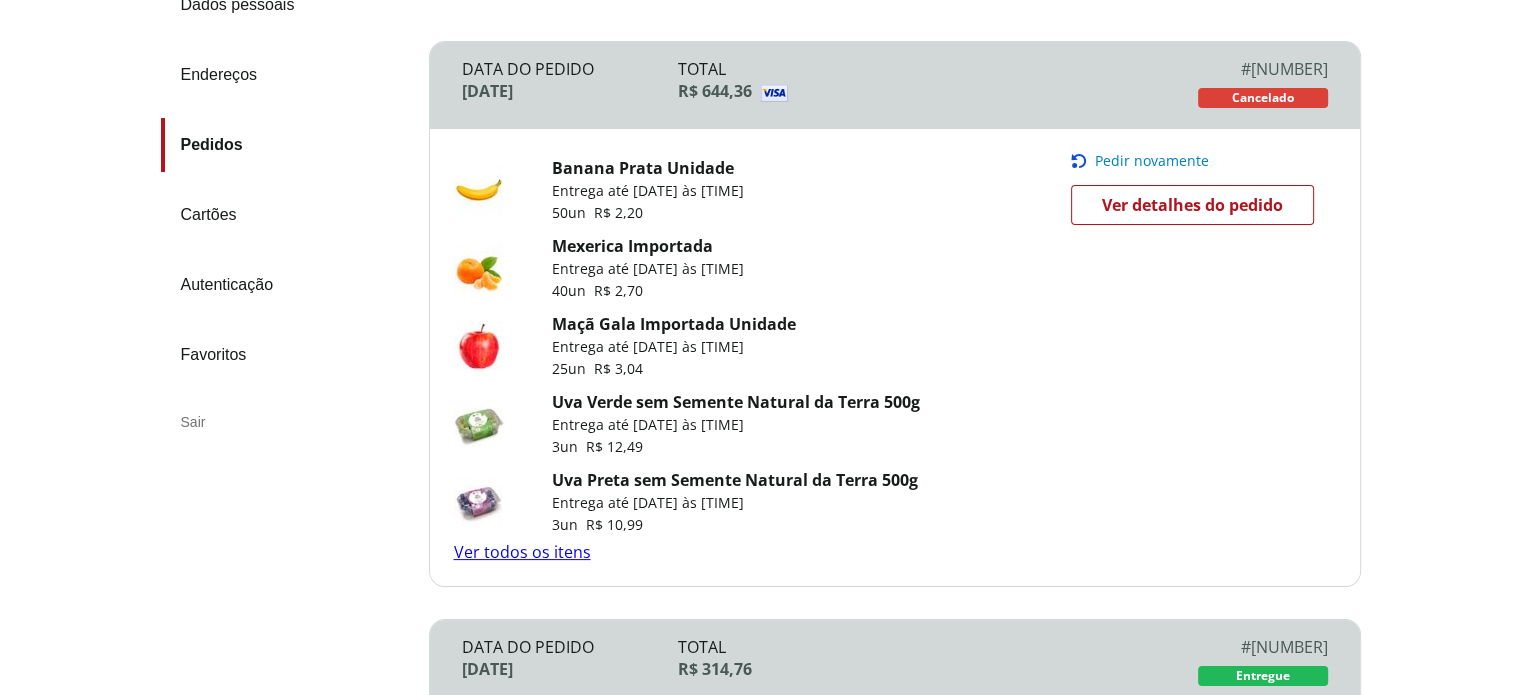 click on "Cancelado" at bounding box center (1263, 98) 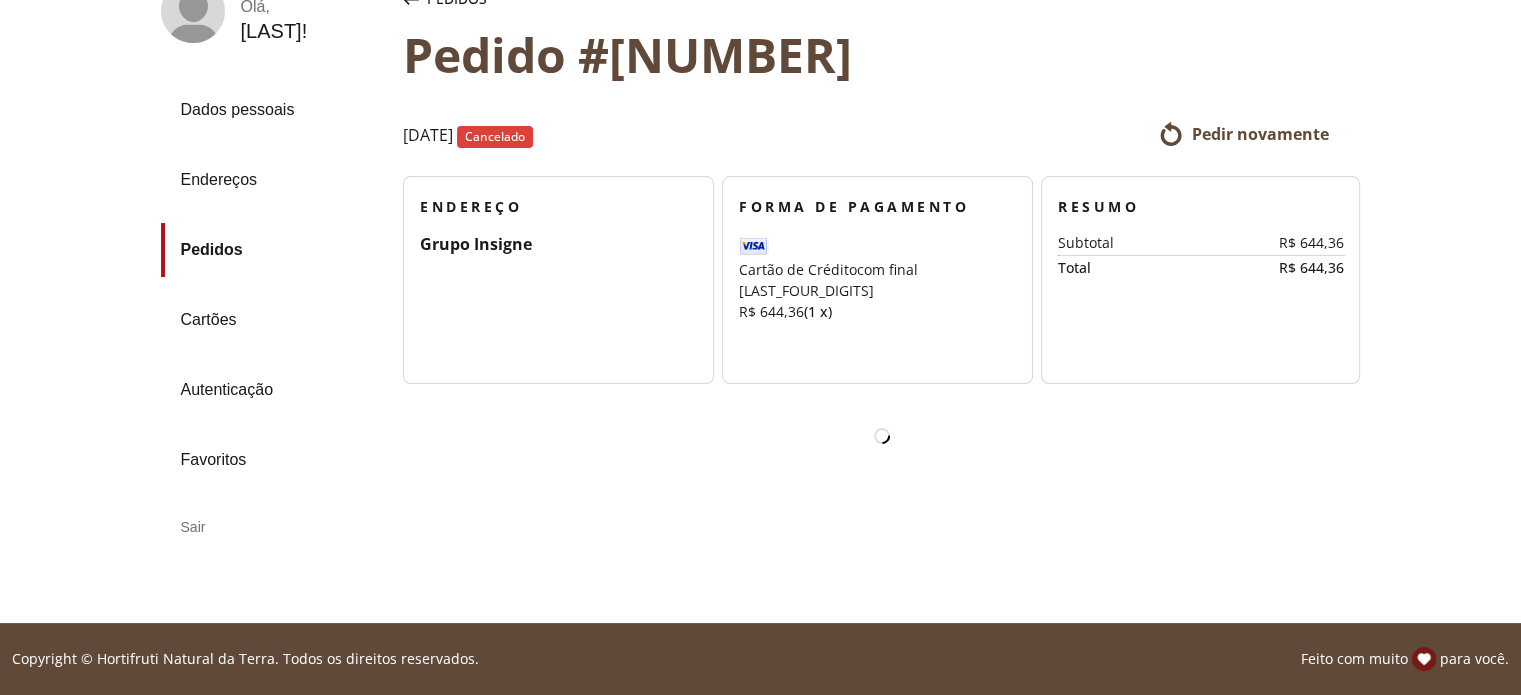 scroll, scrollTop: 0, scrollLeft: 0, axis: both 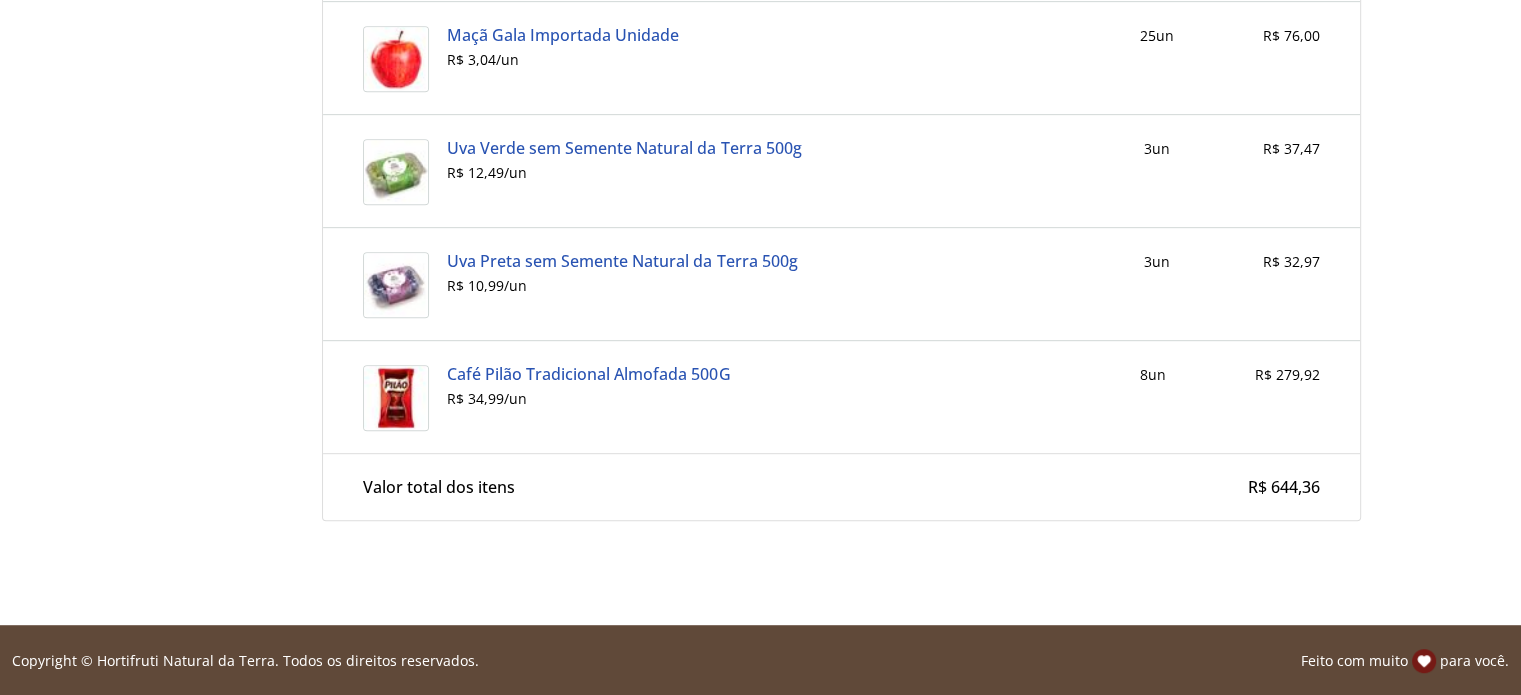 click on "Valor total dos itens" at bounding box center [439, 487] 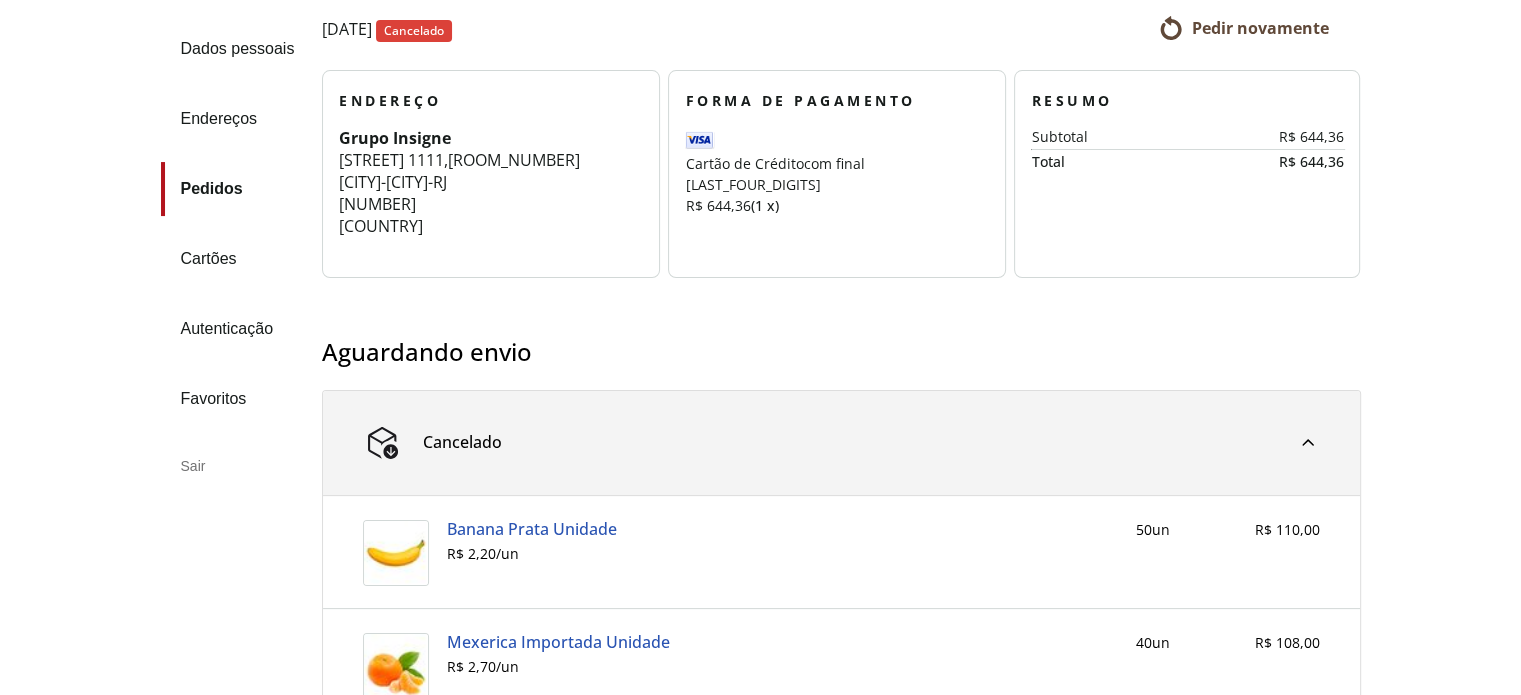 scroll, scrollTop: 255, scrollLeft: 0, axis: vertical 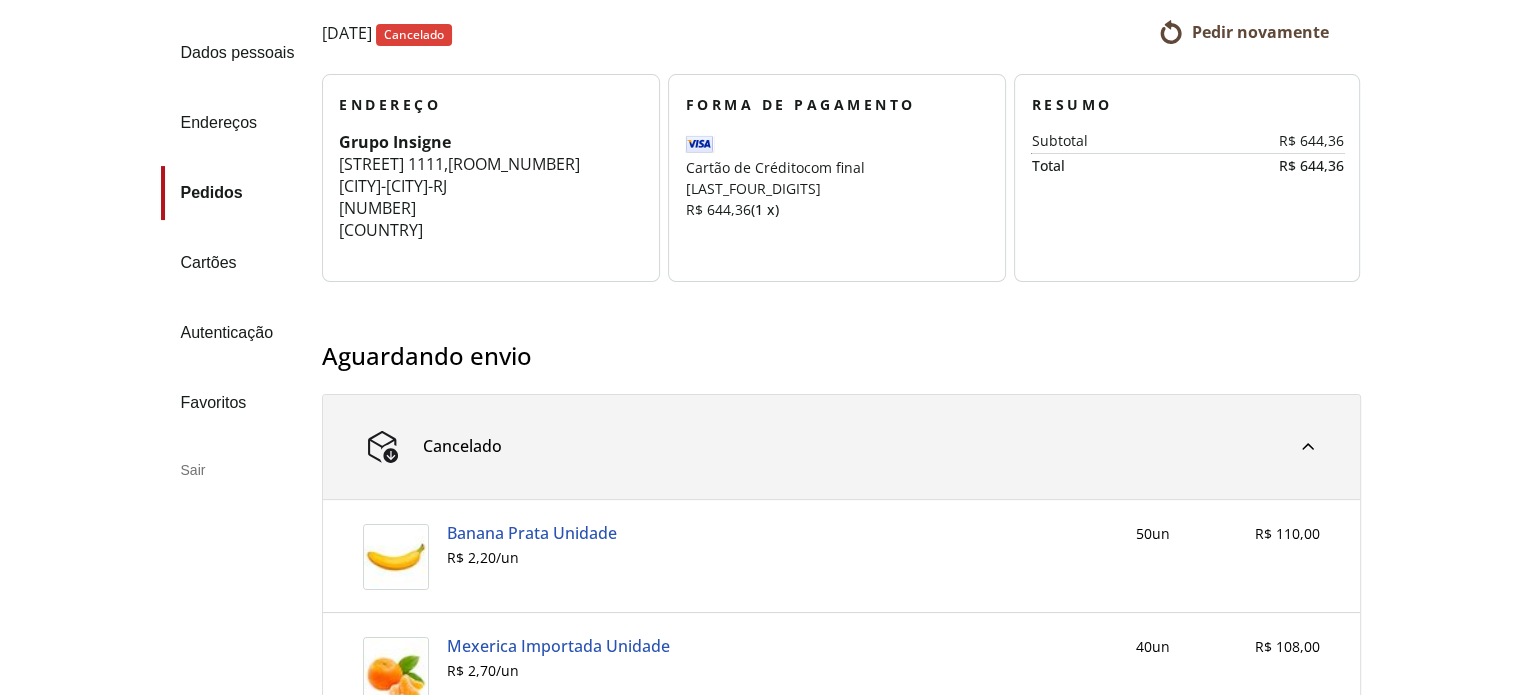 click on "Pedir novamente" at bounding box center [1259, 32] 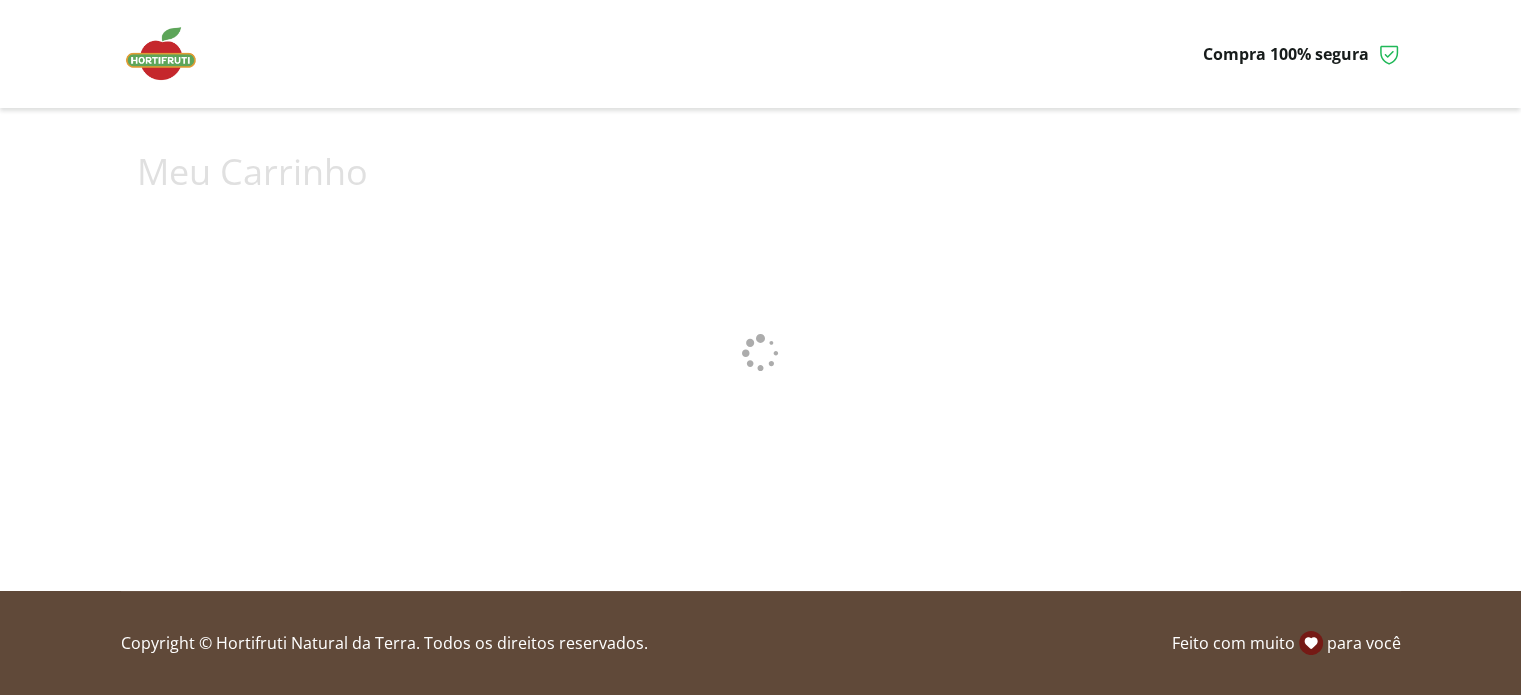 scroll, scrollTop: 0, scrollLeft: 0, axis: both 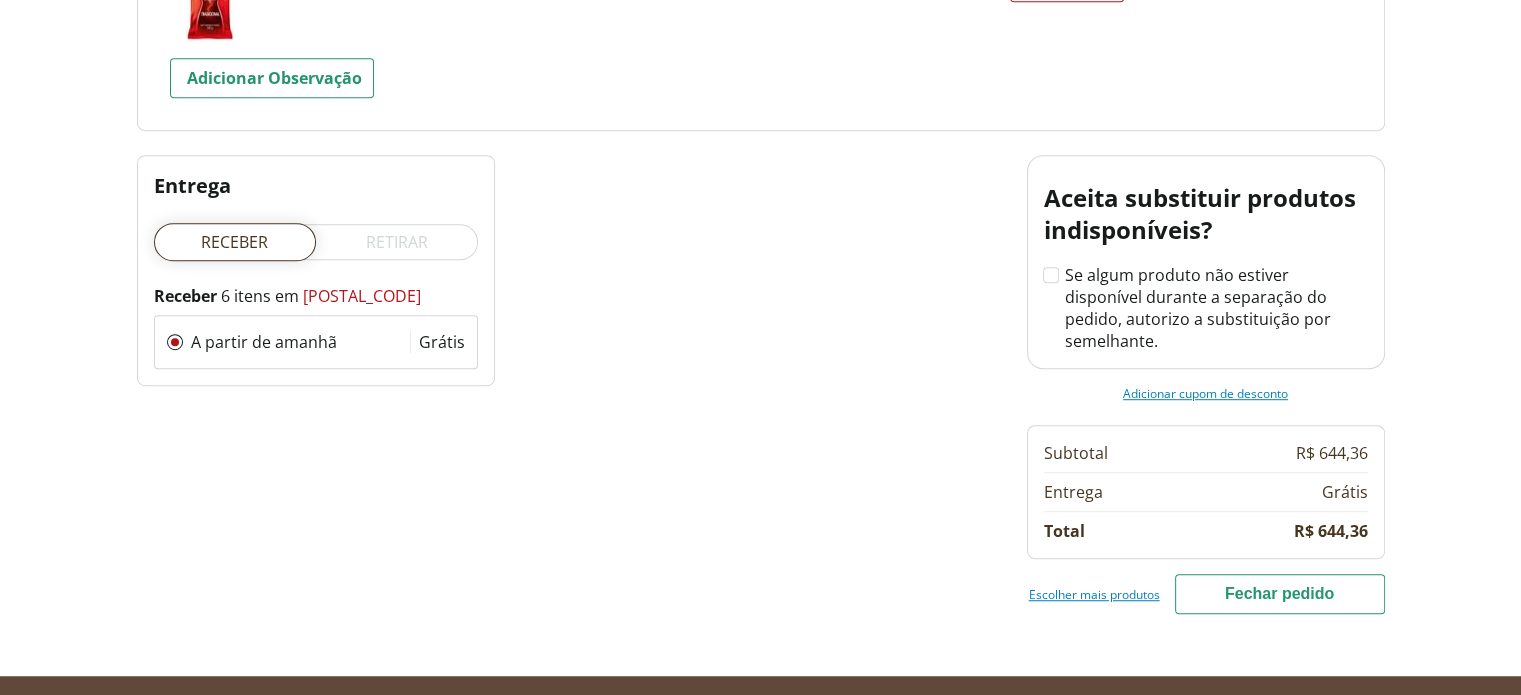 click on "Fechar pedido" at bounding box center [1280, 594] 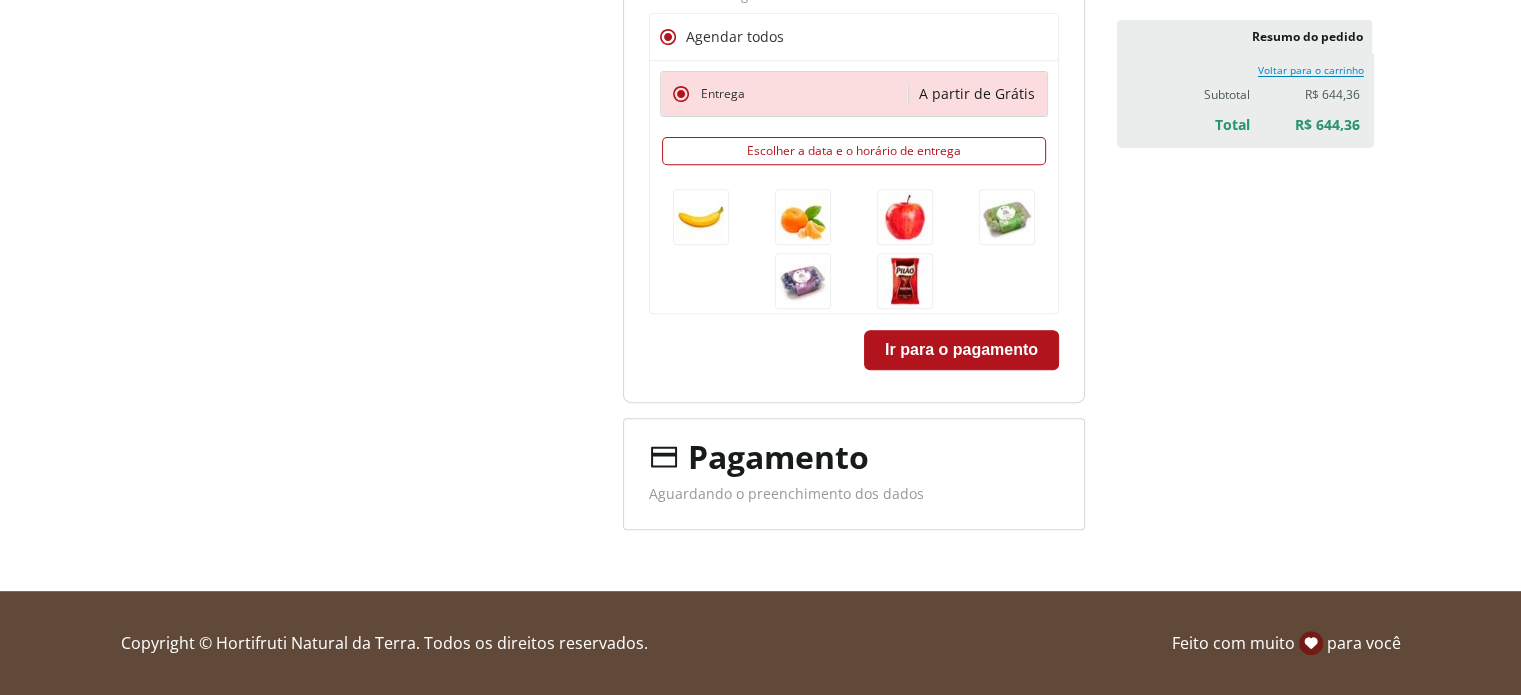 scroll, scrollTop: 845, scrollLeft: 0, axis: vertical 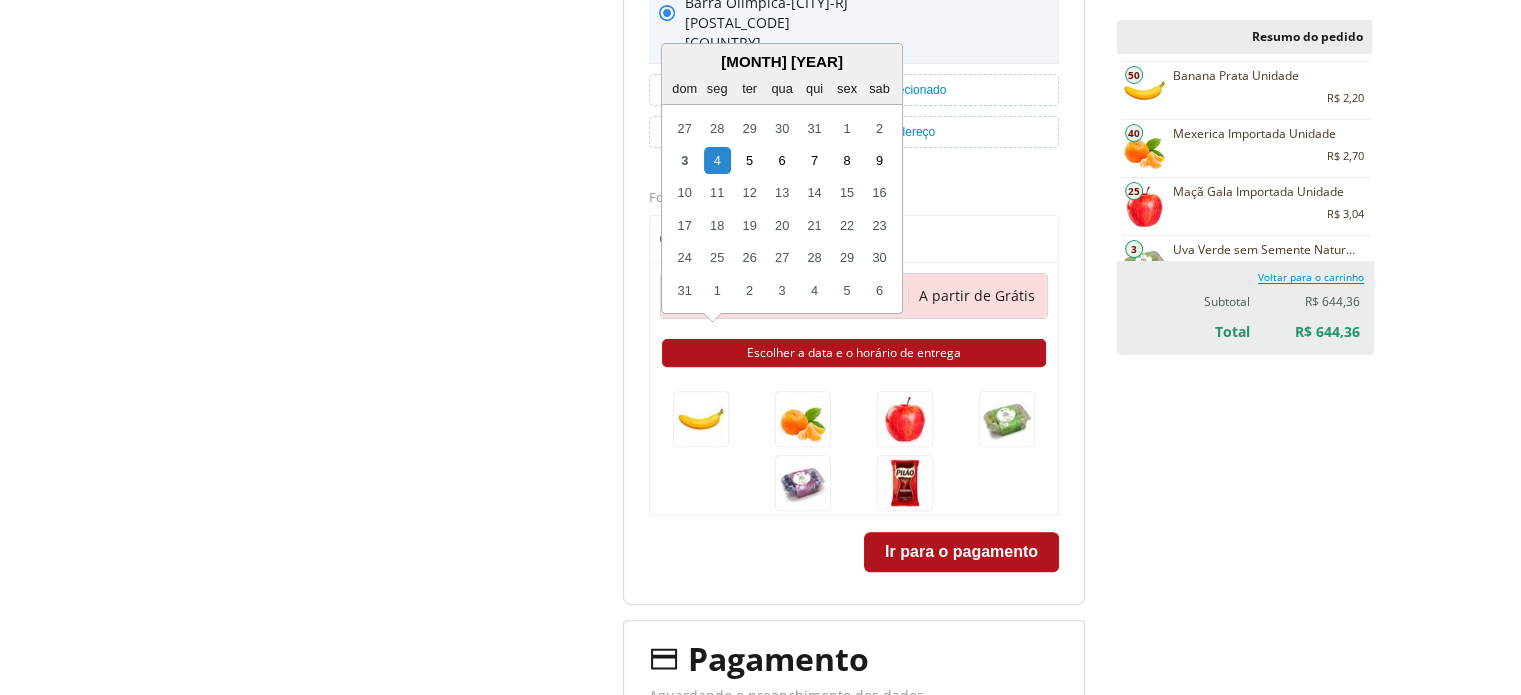 click on "Escolher a data e o horário de entrega" at bounding box center [854, 353] 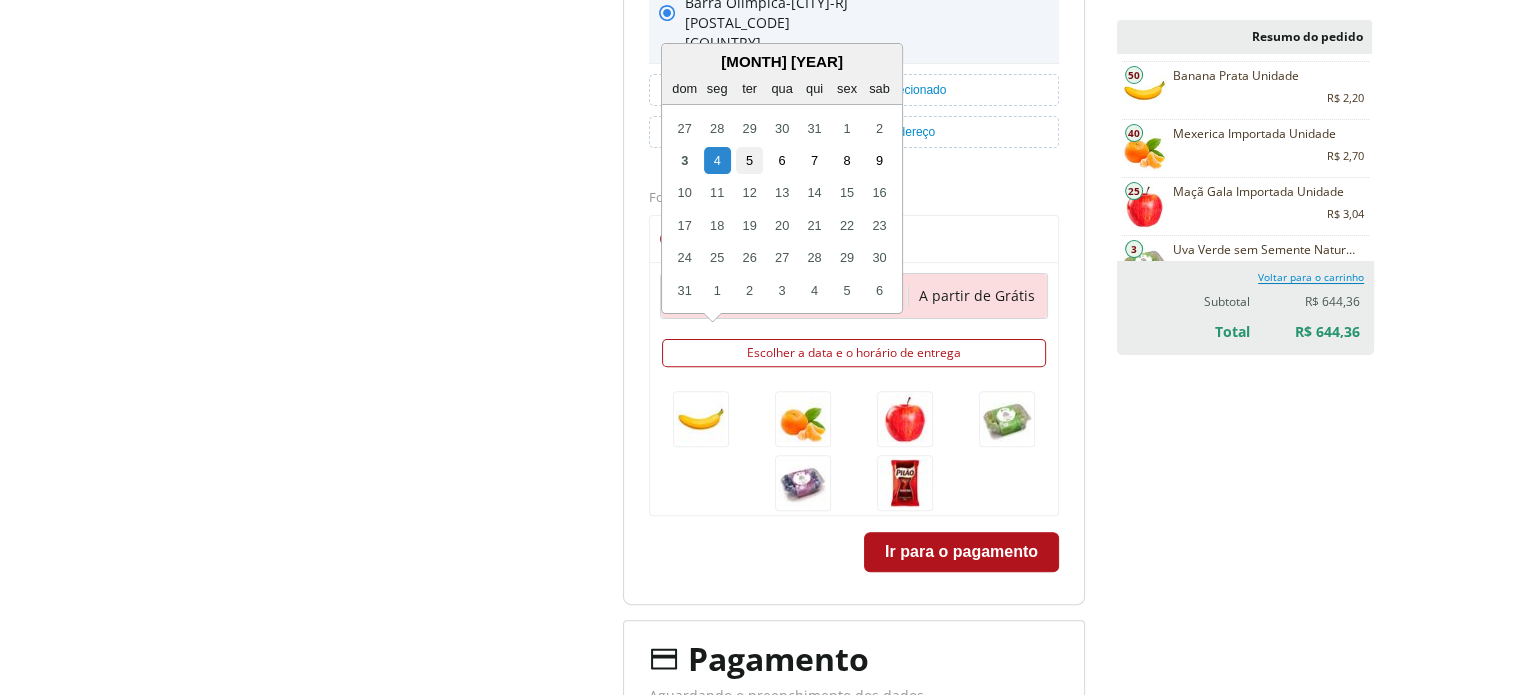 click on "5" at bounding box center [749, 160] 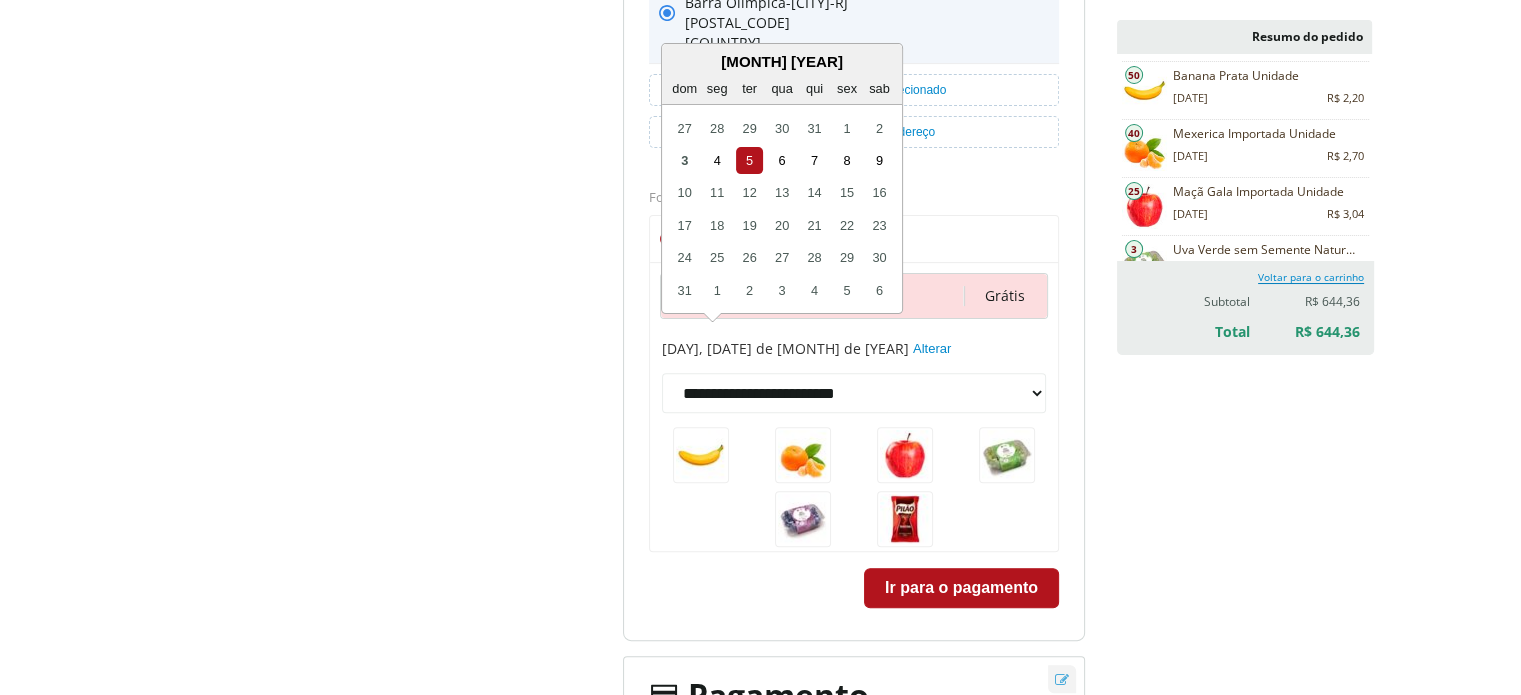 click on "Alterar" at bounding box center [932, 350] 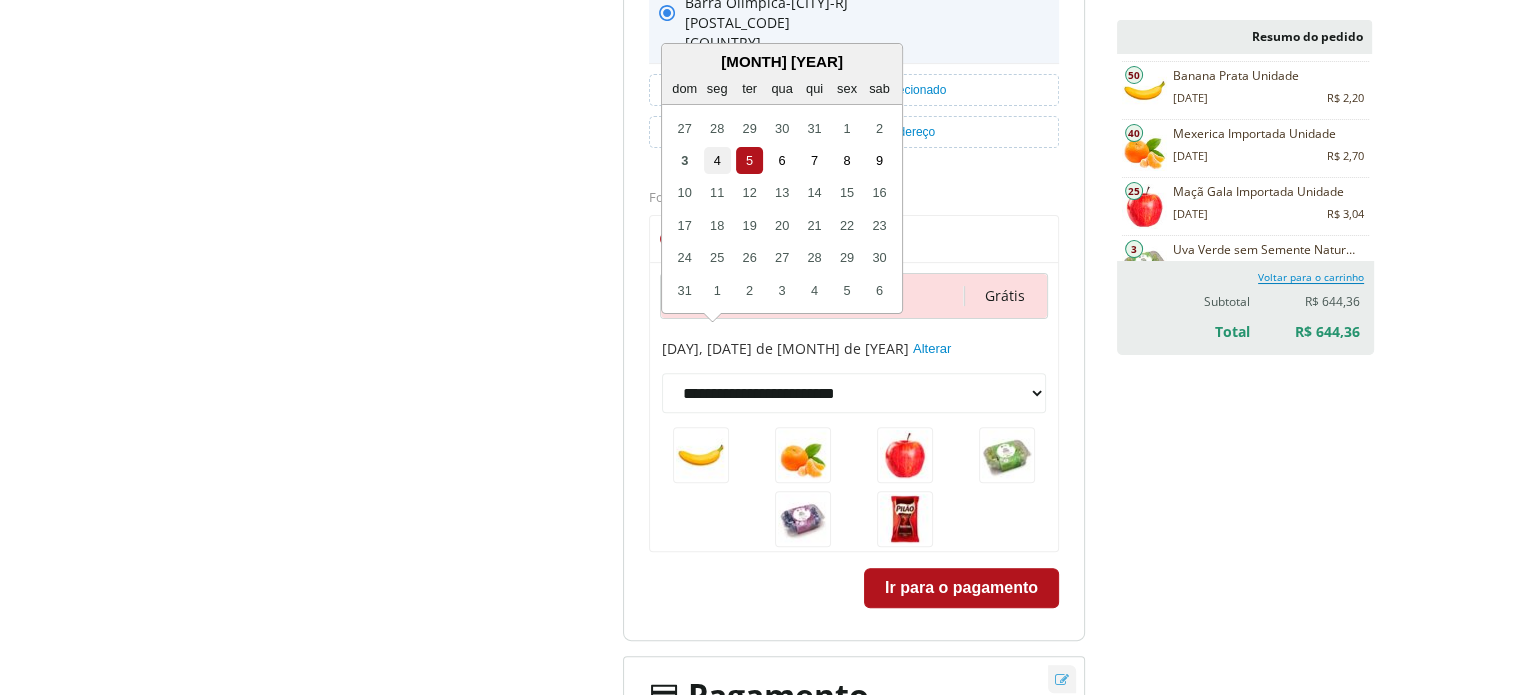 click on "4" at bounding box center (716, 160) 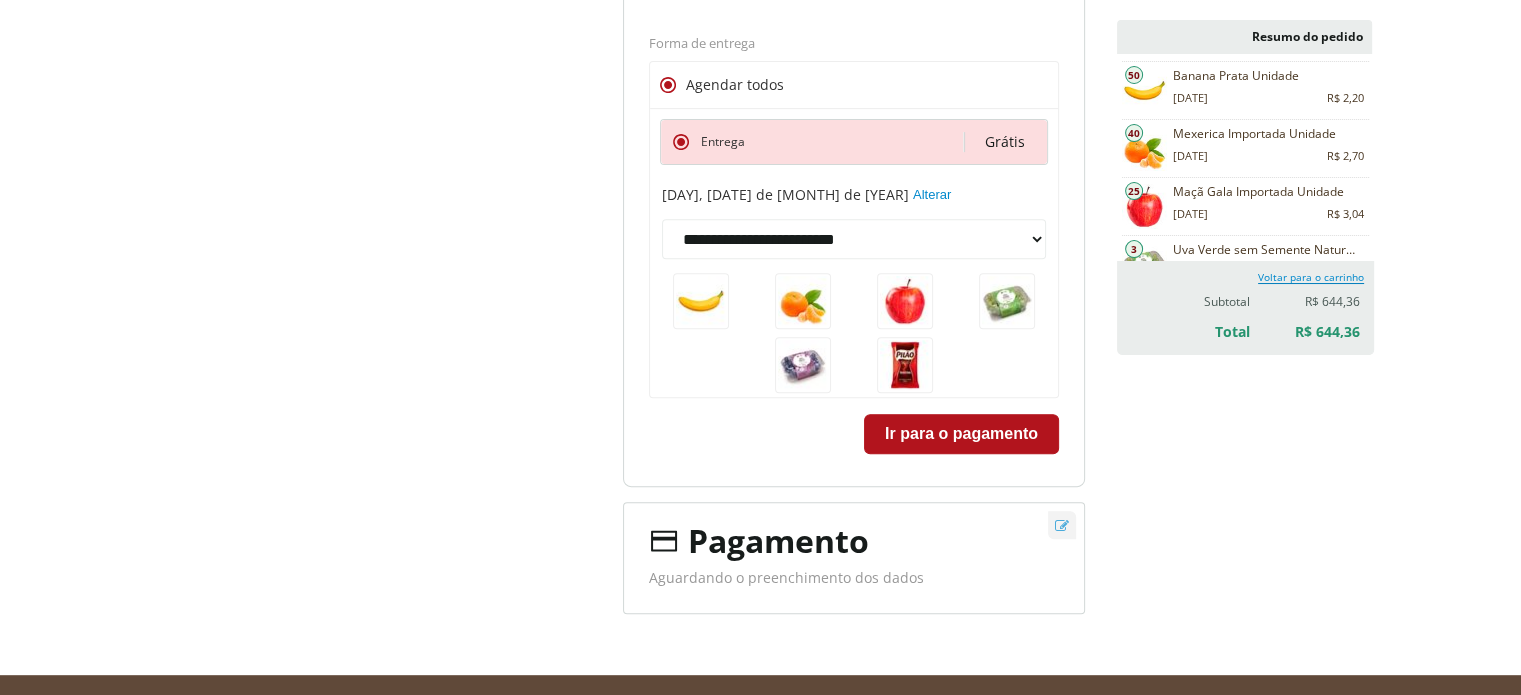 scroll, scrollTop: 768, scrollLeft: 0, axis: vertical 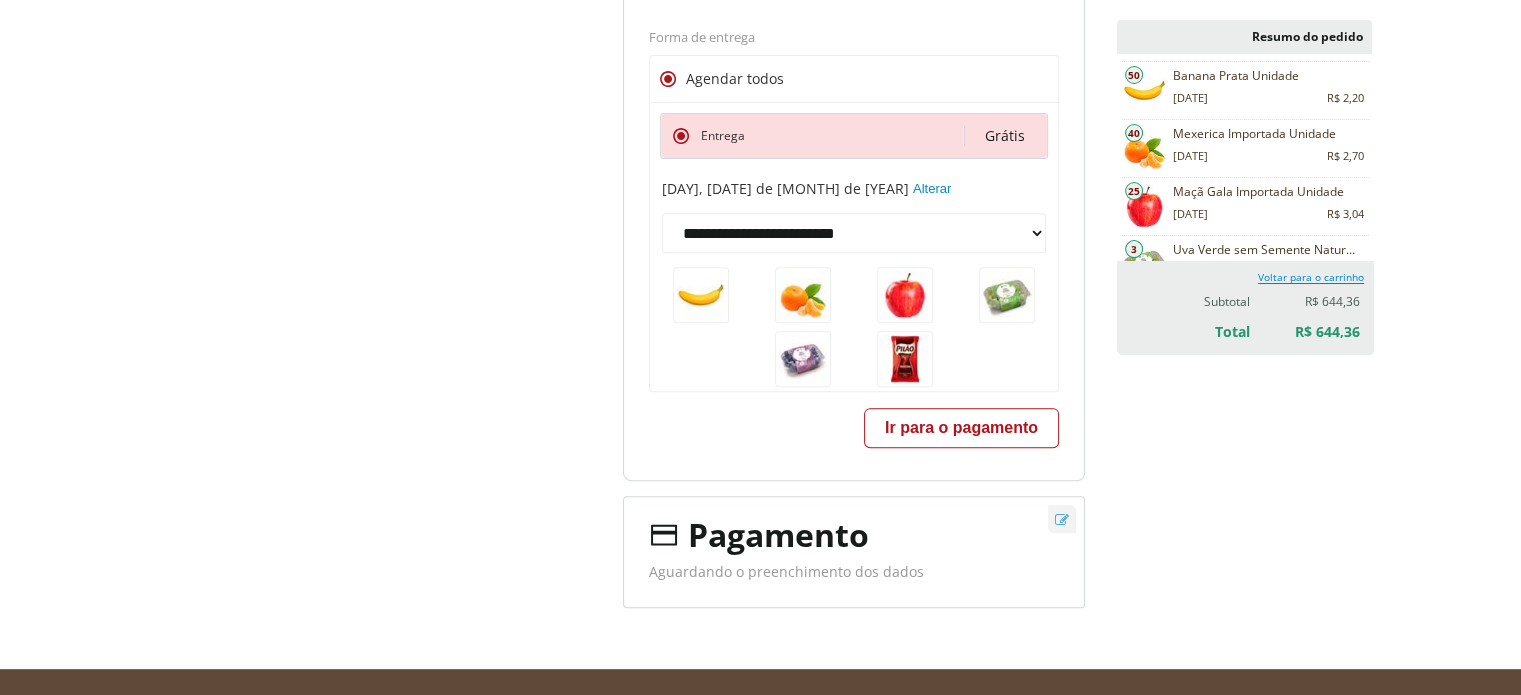 click on "Ir para o pagamento" at bounding box center (961, 428) 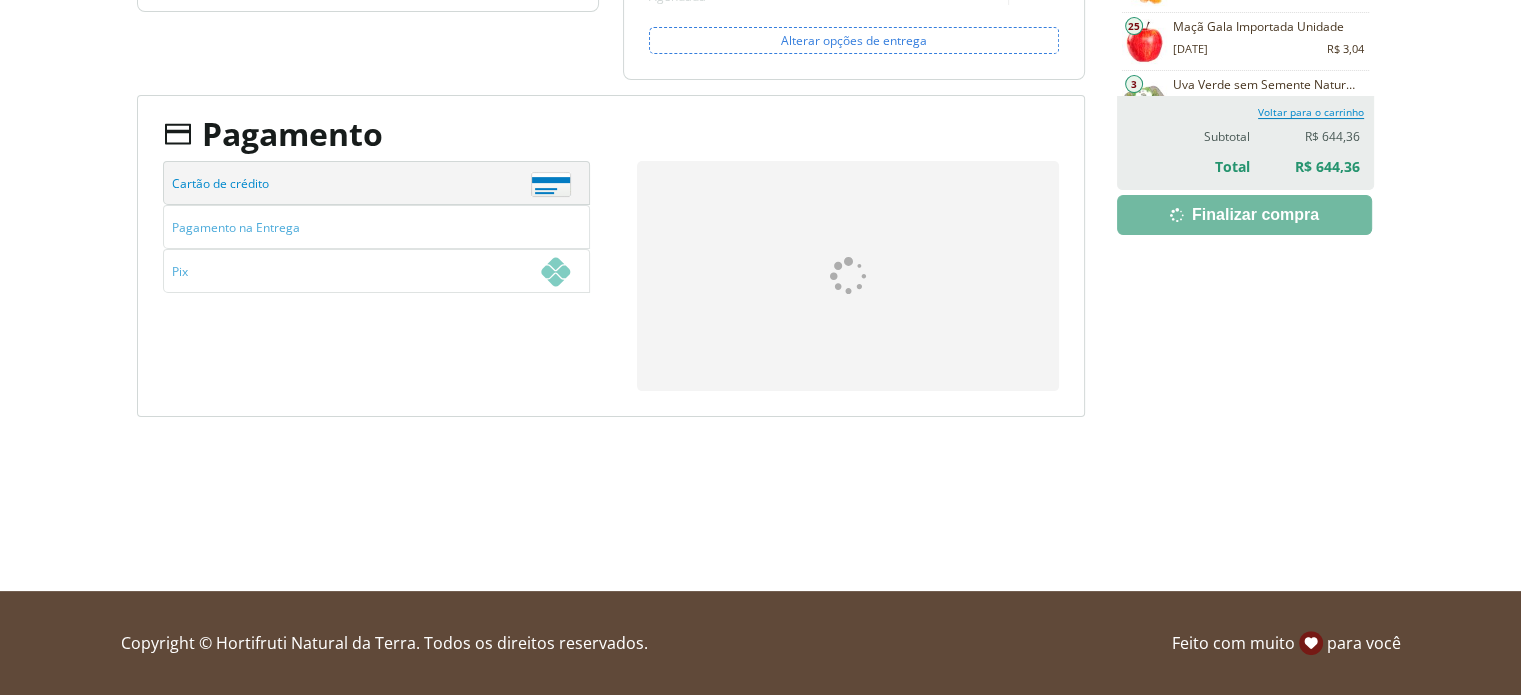 scroll, scrollTop: 0, scrollLeft: 0, axis: both 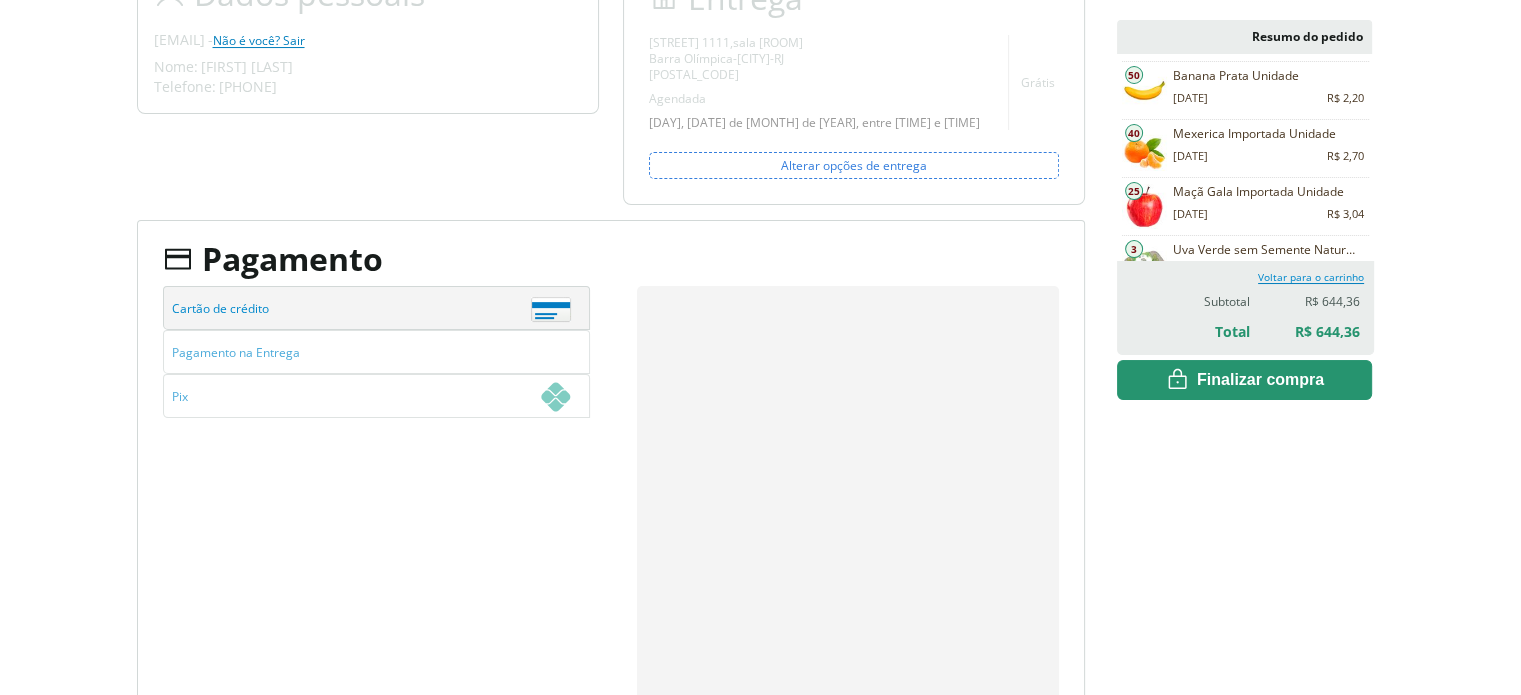 drag, startPoint x: 1125, startPoint y: 539, endPoint x: 1114, endPoint y: 528, distance: 15.556349 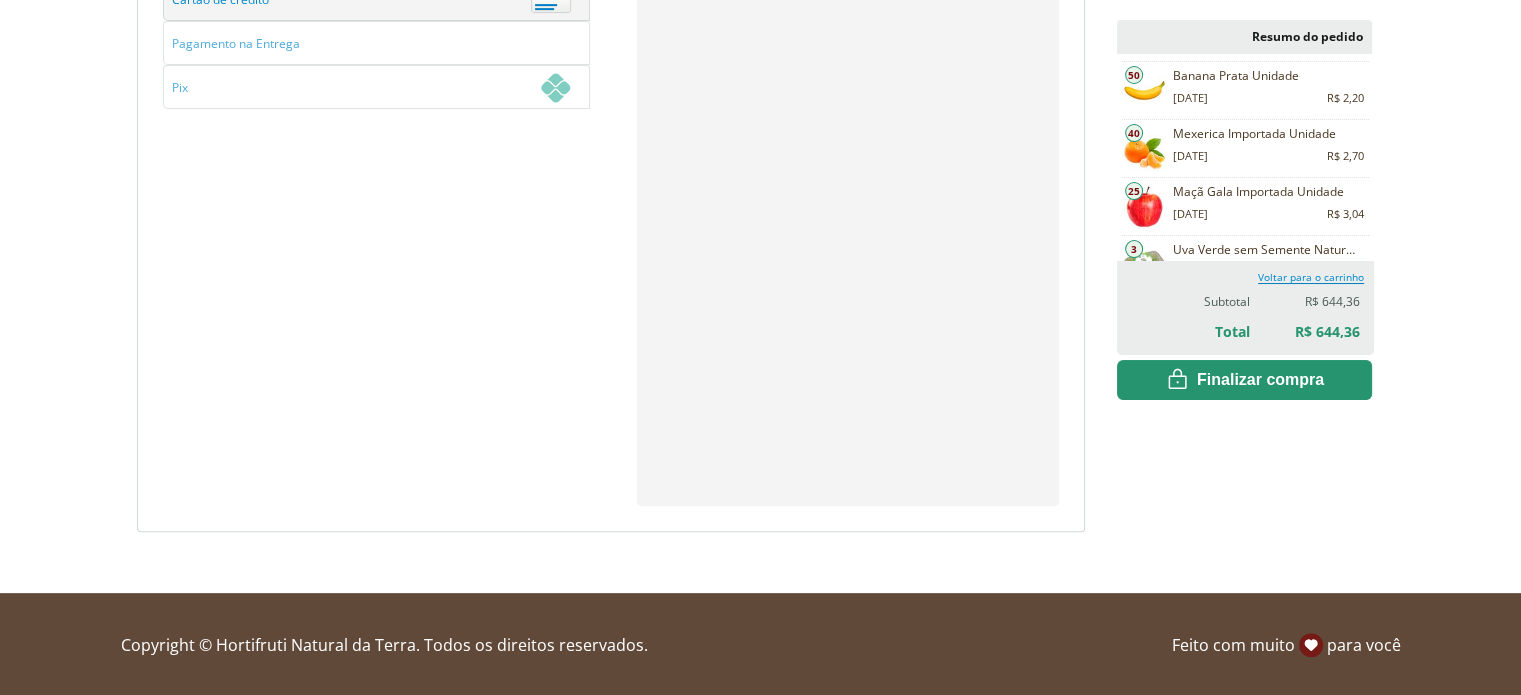 scroll, scrollTop: 416, scrollLeft: 0, axis: vertical 